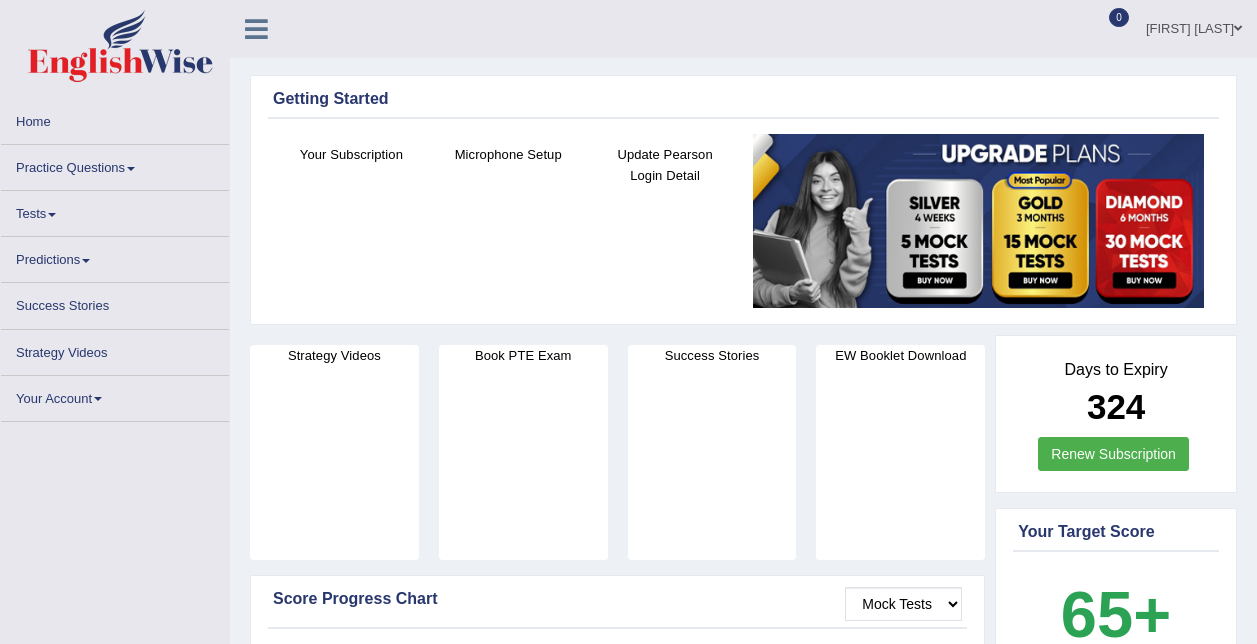scroll, scrollTop: 0, scrollLeft: 0, axis: both 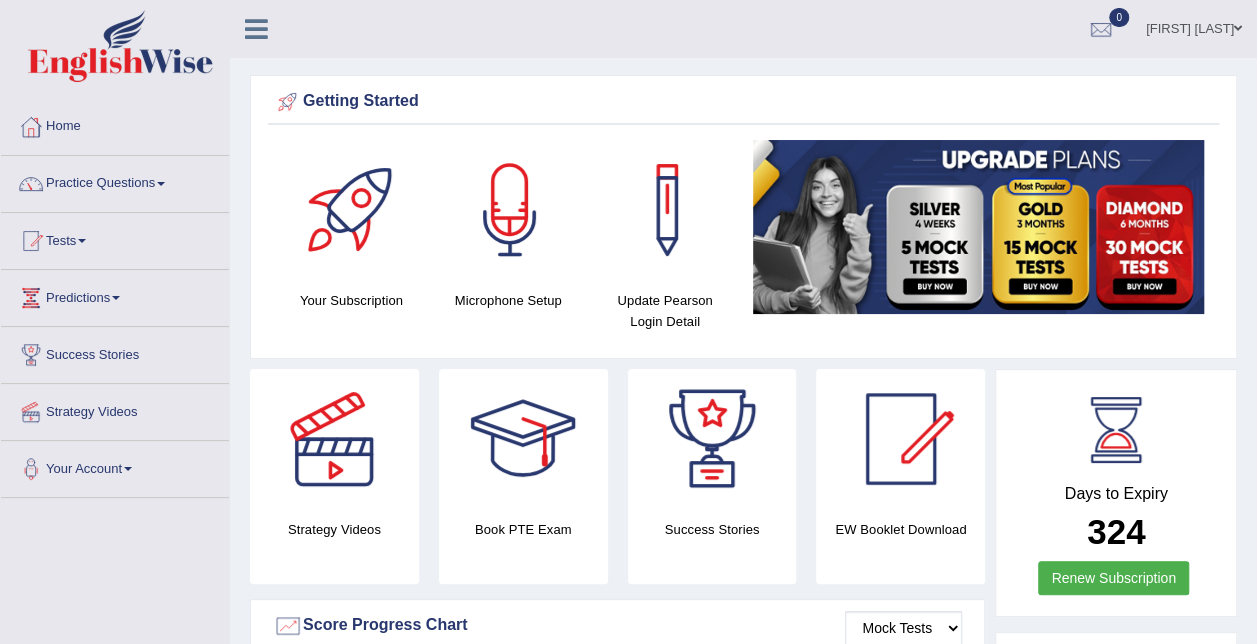 click on "Practice Questions" at bounding box center [115, 181] 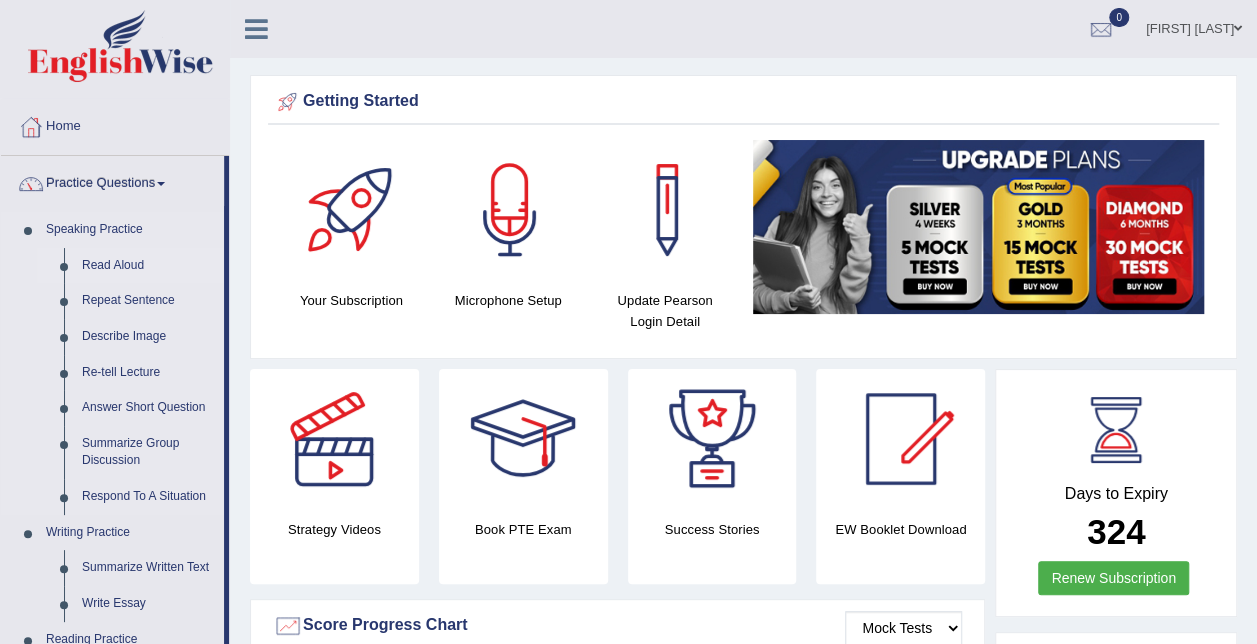 click on "Read Aloud" at bounding box center (148, 266) 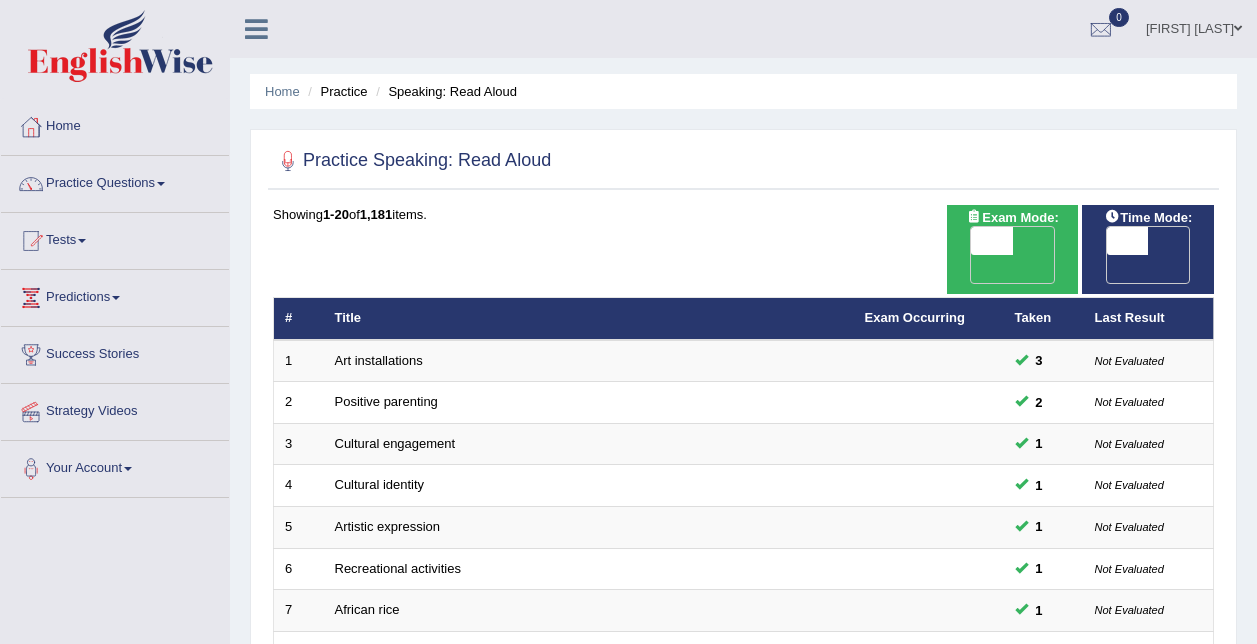 scroll, scrollTop: 0, scrollLeft: 0, axis: both 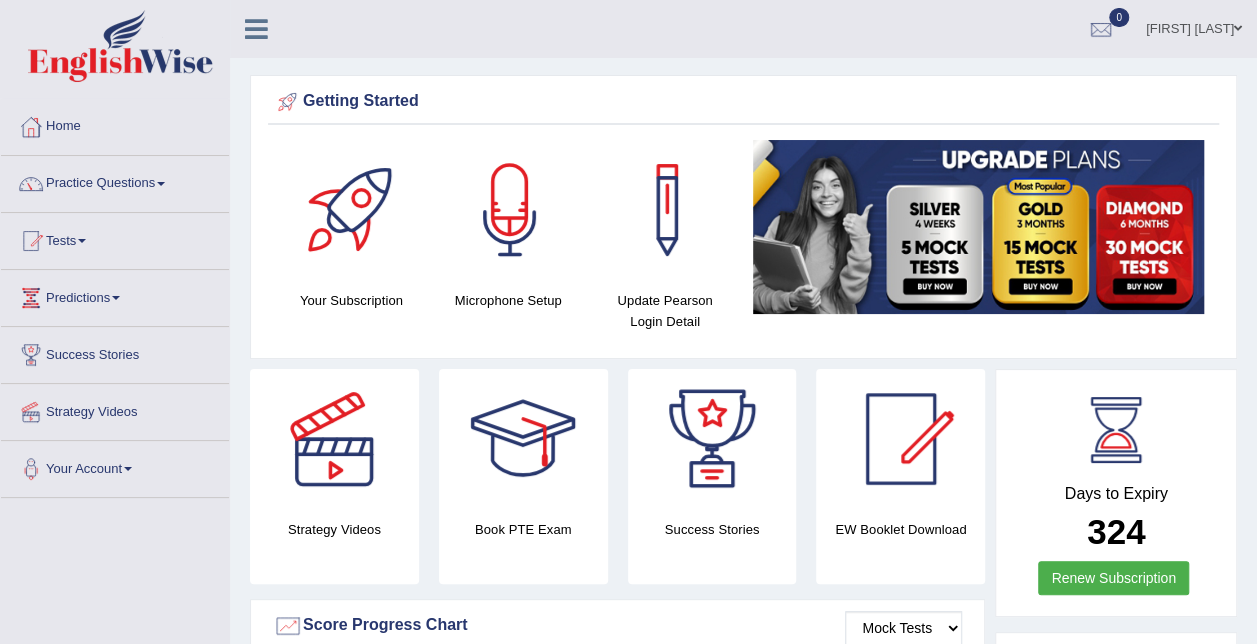 click on "Tests" at bounding box center (115, 238) 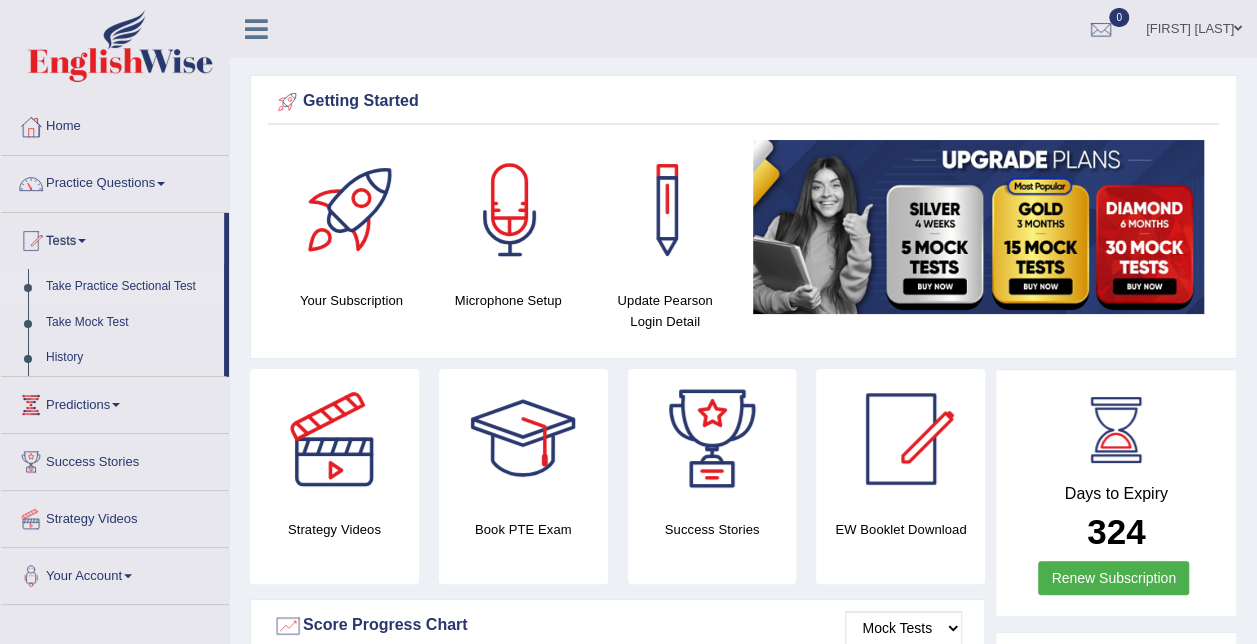 click on "Take Practice Sectional Test" at bounding box center (130, 287) 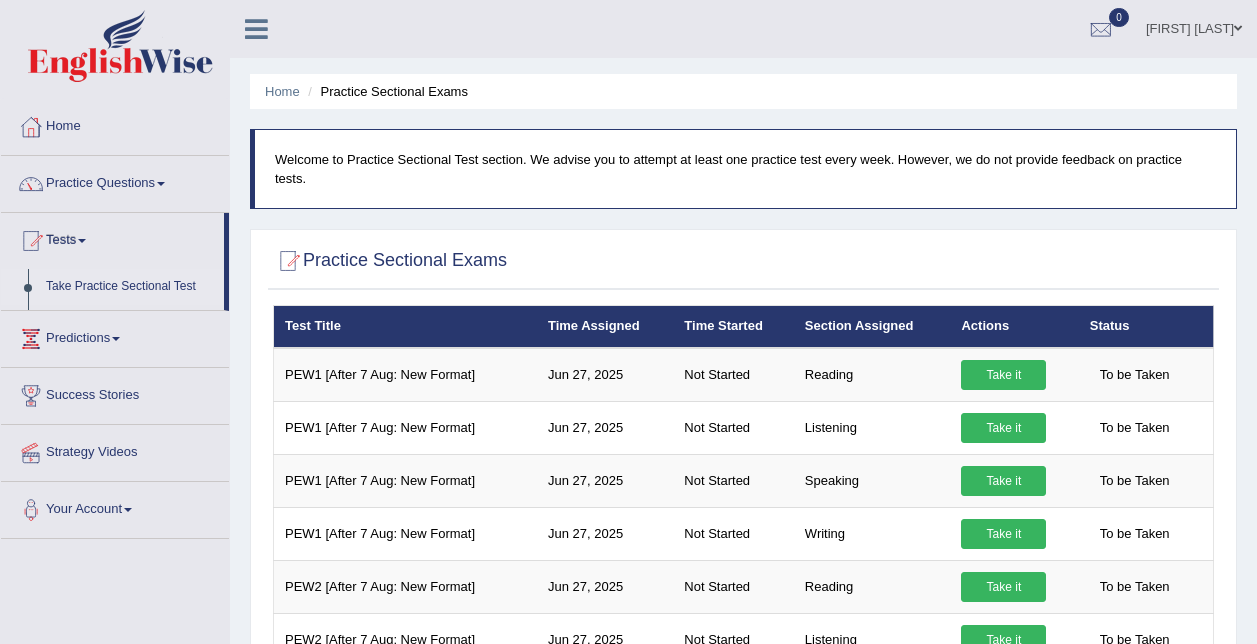 scroll, scrollTop: 0, scrollLeft: 0, axis: both 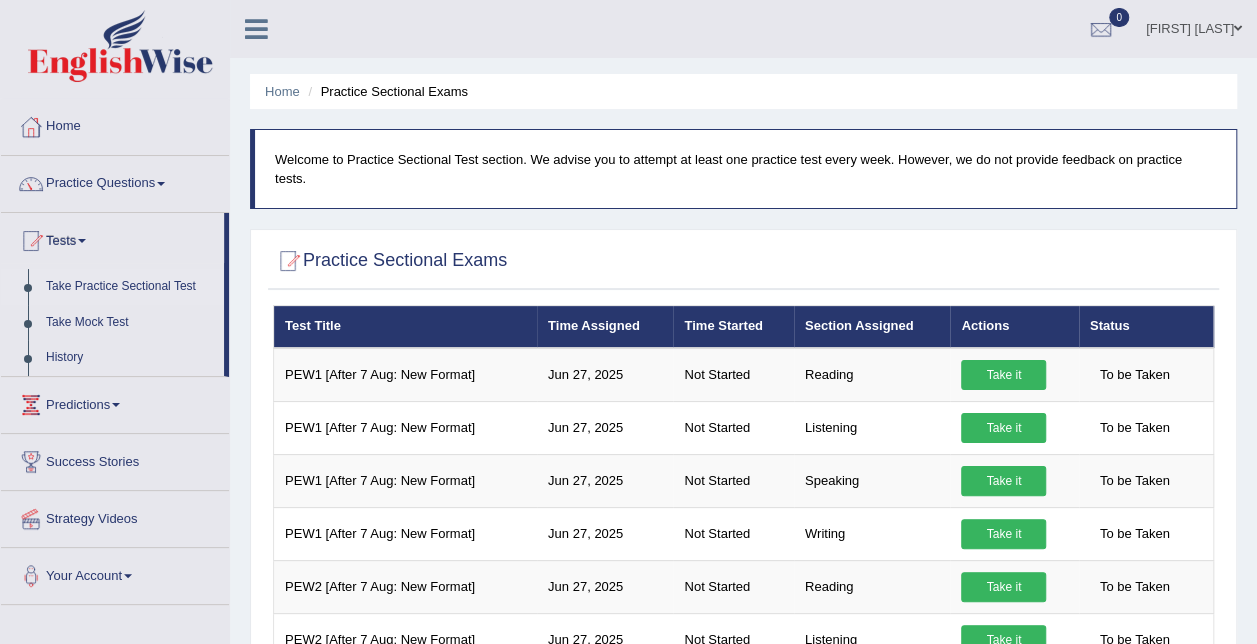 click on "Home
Practice Sectional Exams
Welcome to Practice Sectional Test section. We advise you to attempt at least one practice test every week.
However, we do not provide feedback on practice tests.
Practice Sectional Exams
×
Have you watched our instructional video on how to take a Mock Test?reading
No, I want to see it
Yes, I have seen that and want to undertake the mock exam now × × No, I want to see it × × × ×" at bounding box center [743, 1366] 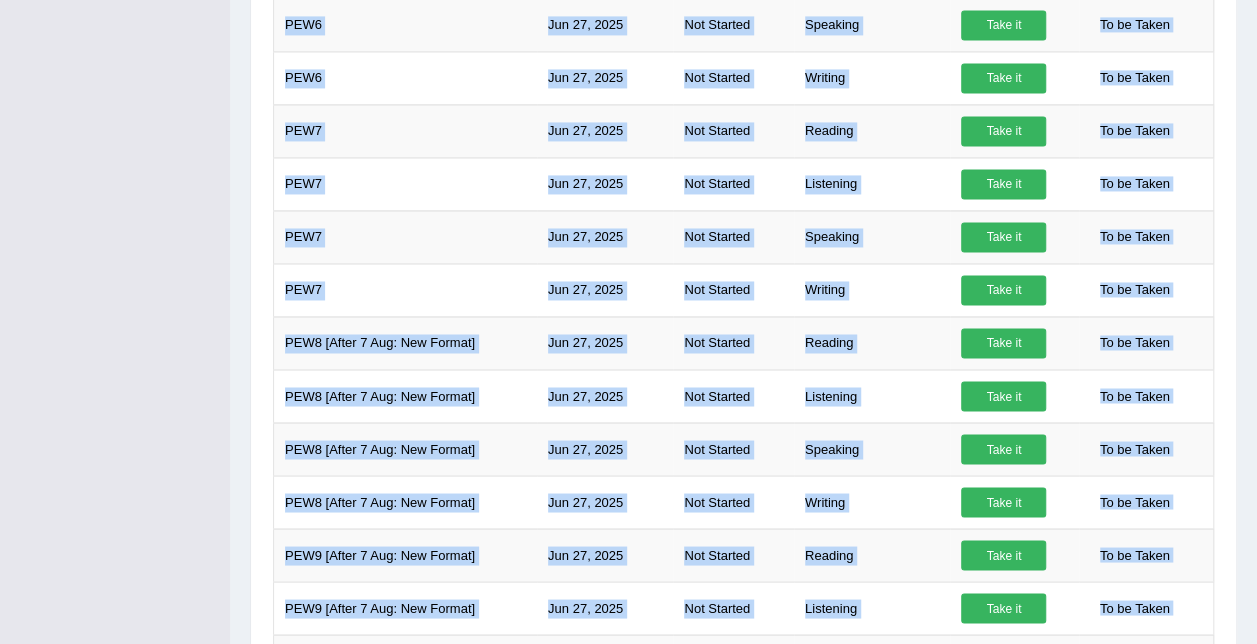 drag, startPoint x: 1243, startPoint y: 630, endPoint x: 1266, endPoint y: 634, distance: 23.345236 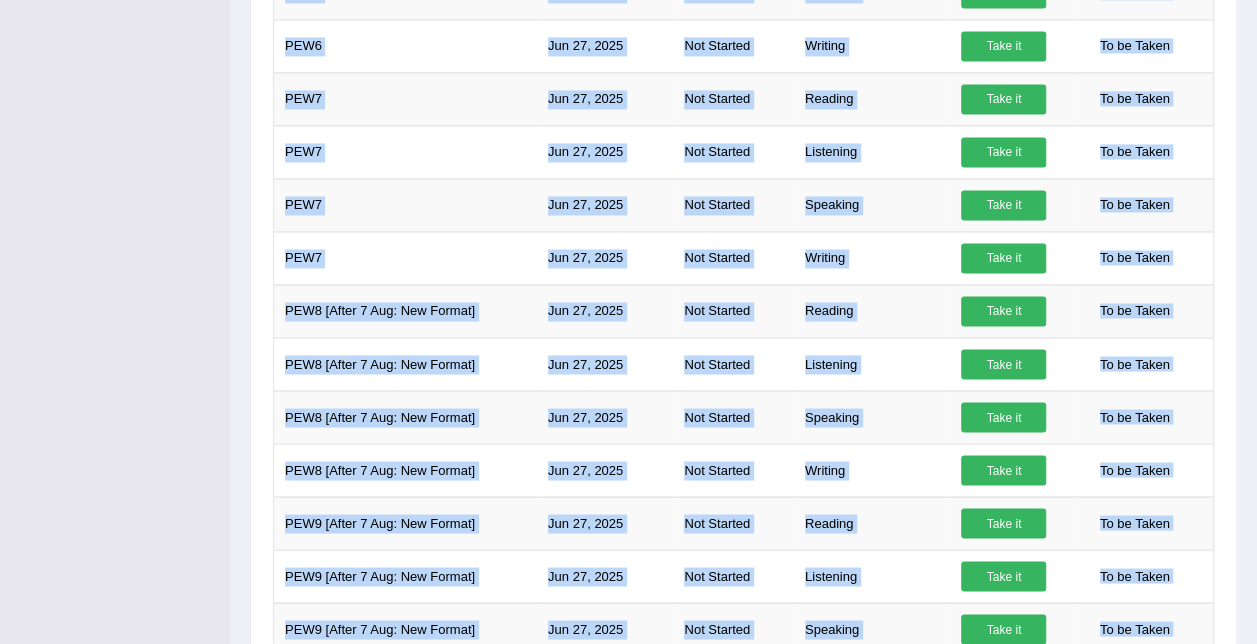 scroll, scrollTop: 1566, scrollLeft: 0, axis: vertical 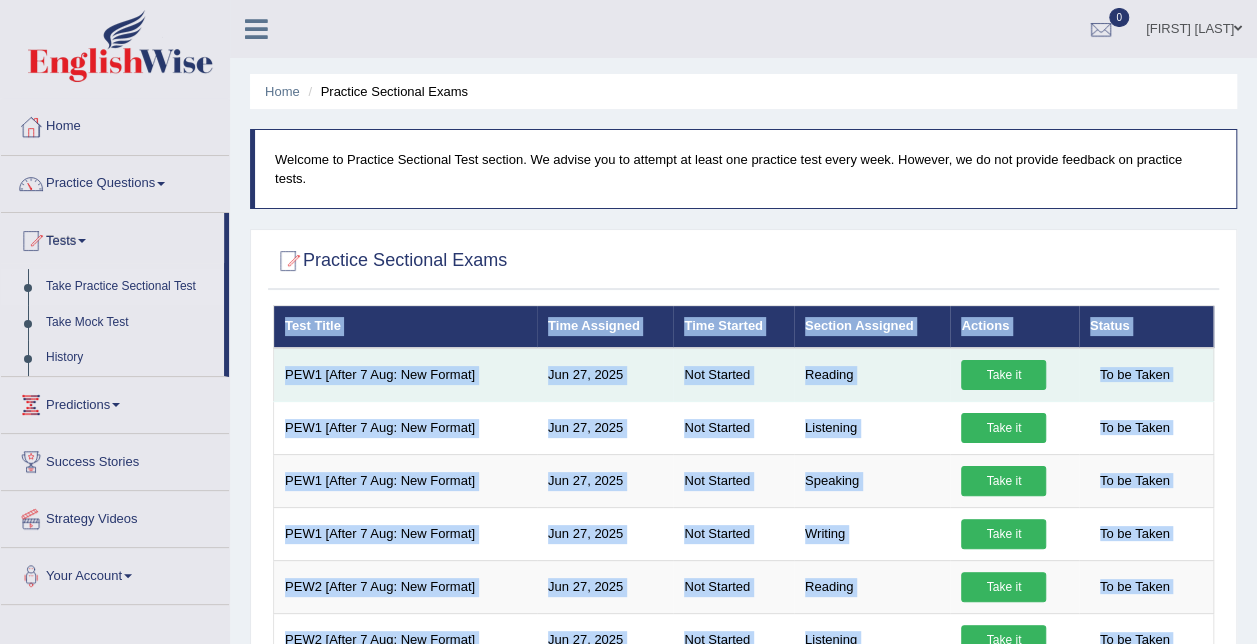 click on "Take it" at bounding box center [1003, 375] 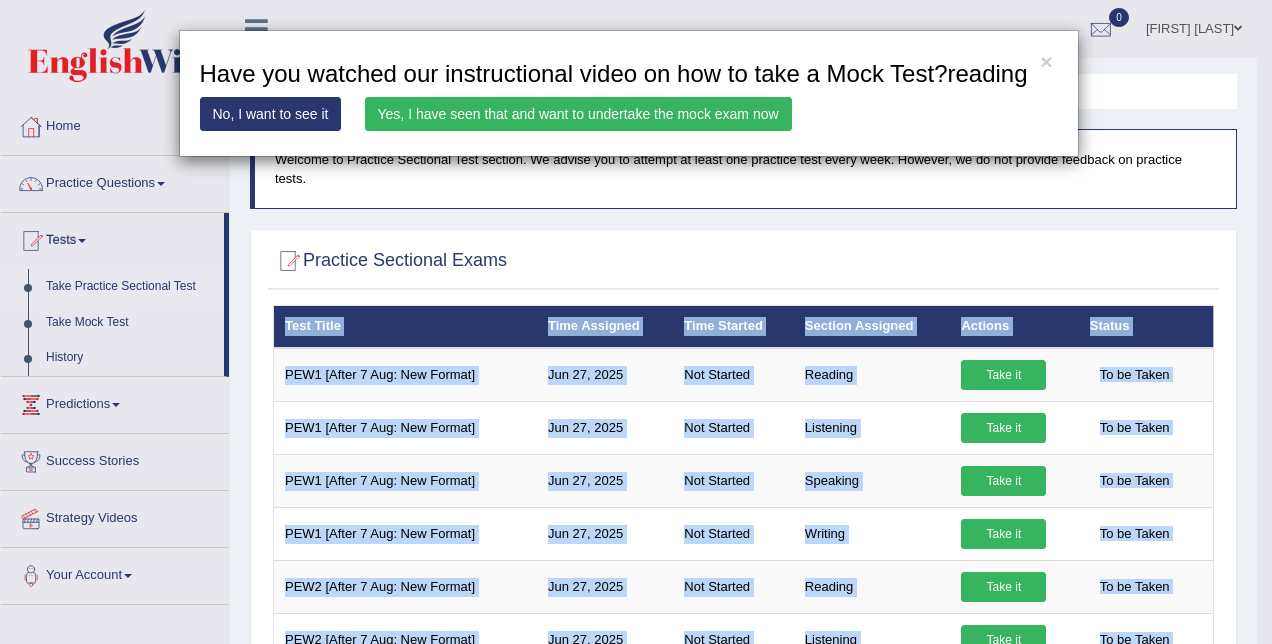 click on "No, I want to see it" at bounding box center [271, 114] 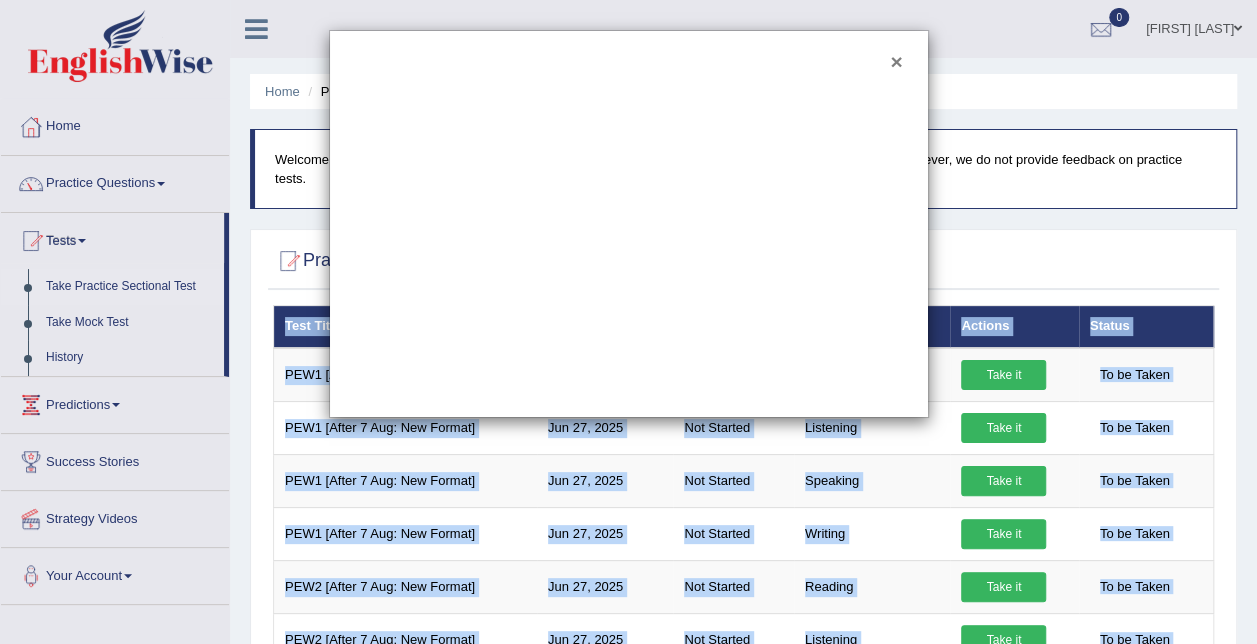 click on "×" at bounding box center (896, 61) 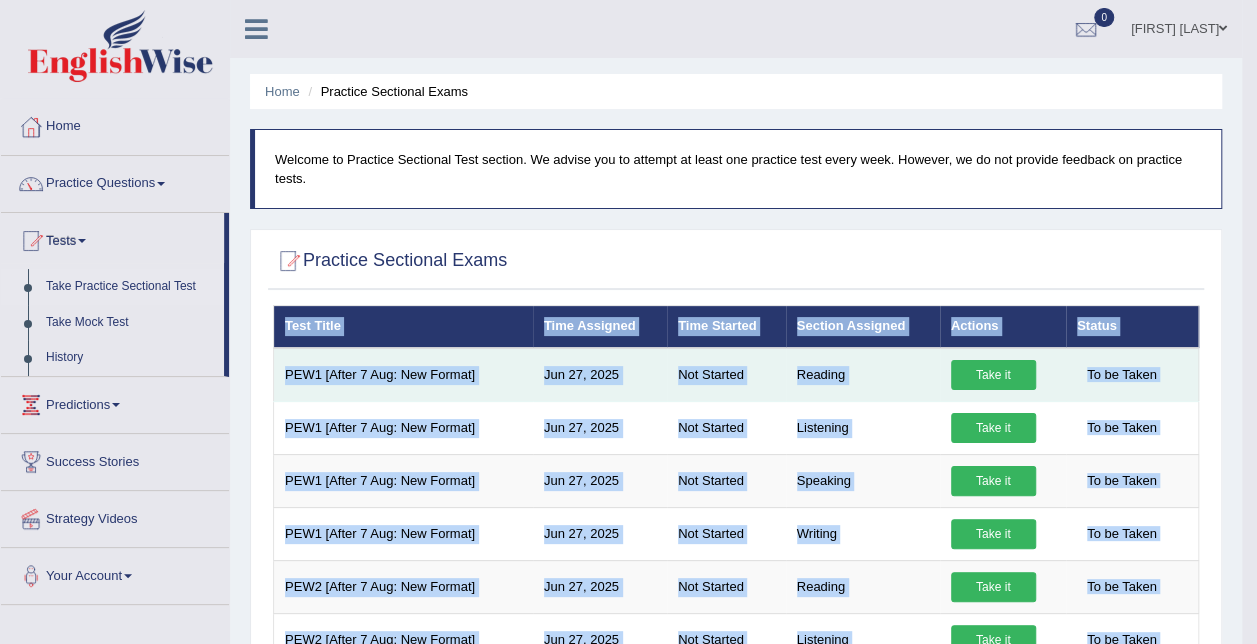 click on "Take it" at bounding box center [993, 375] 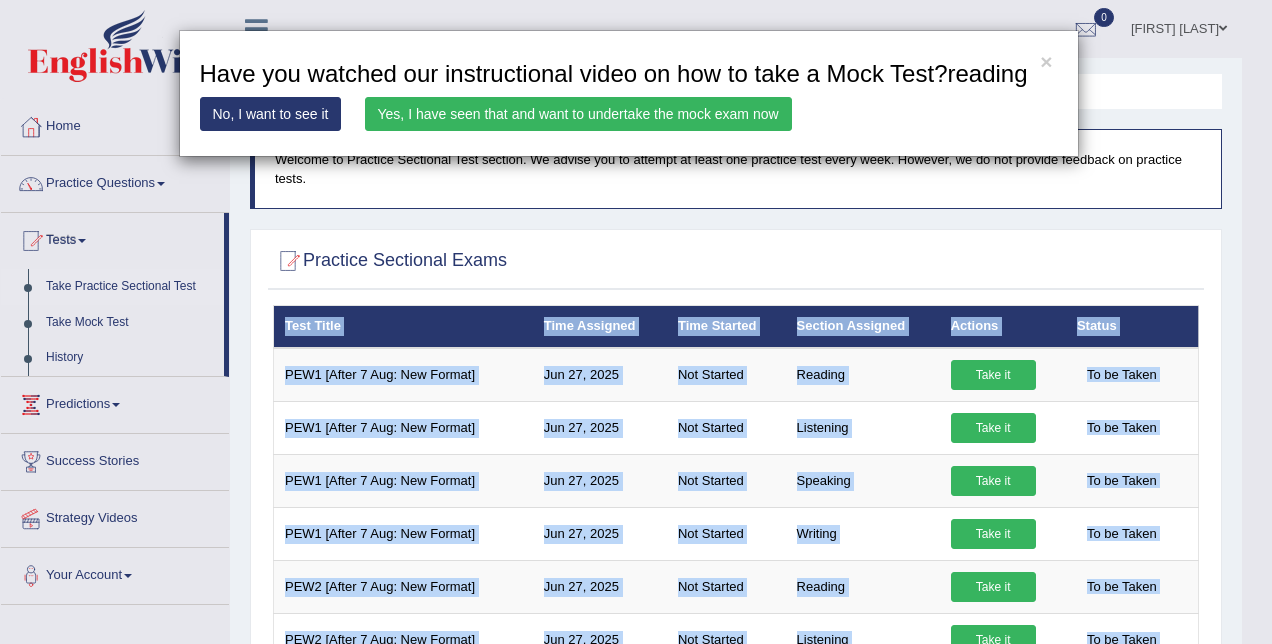 click on "Yes, I have seen that and want to undertake the mock exam now" at bounding box center (578, 114) 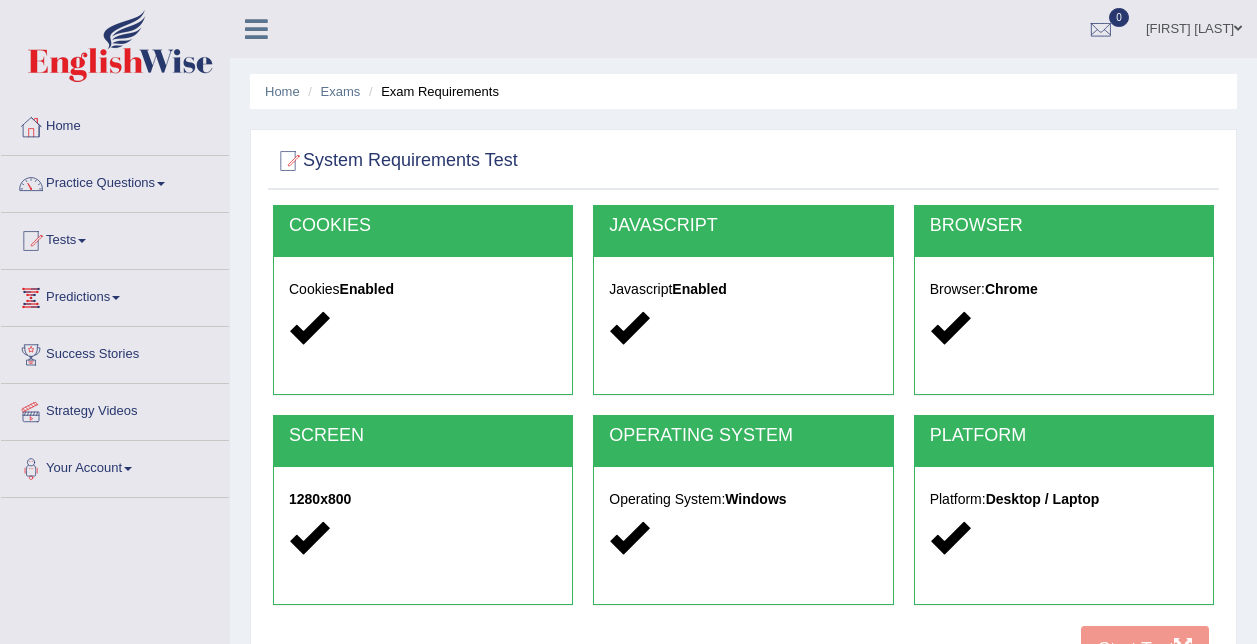 scroll, scrollTop: 0, scrollLeft: 0, axis: both 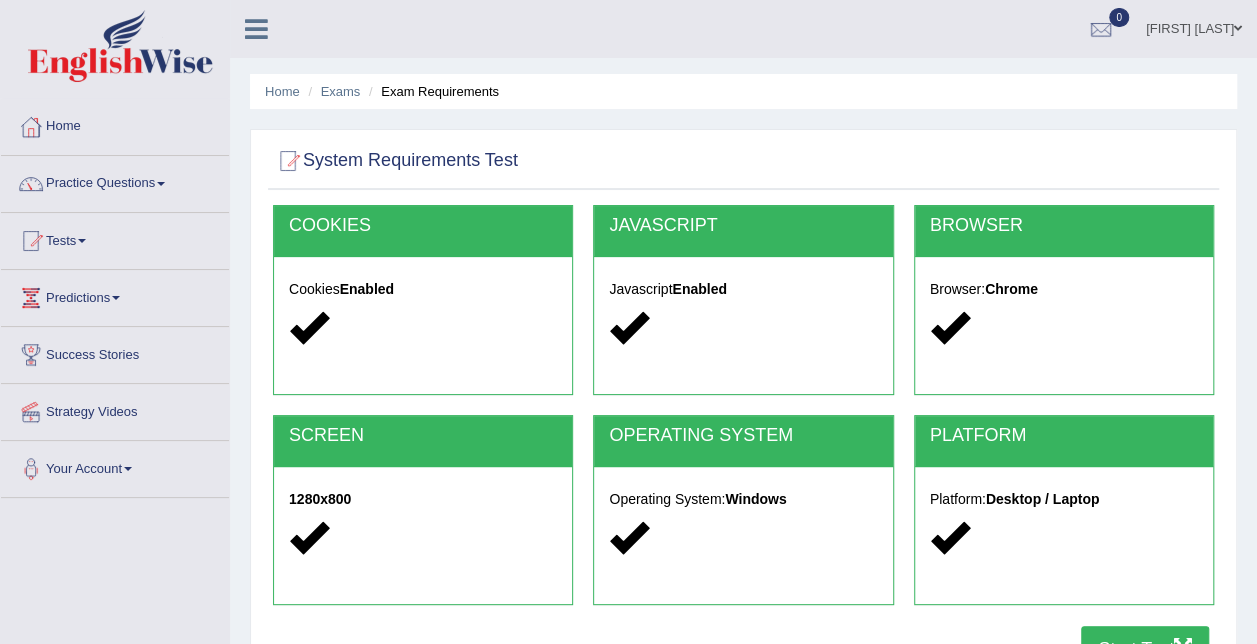 click at bounding box center (423, 328) 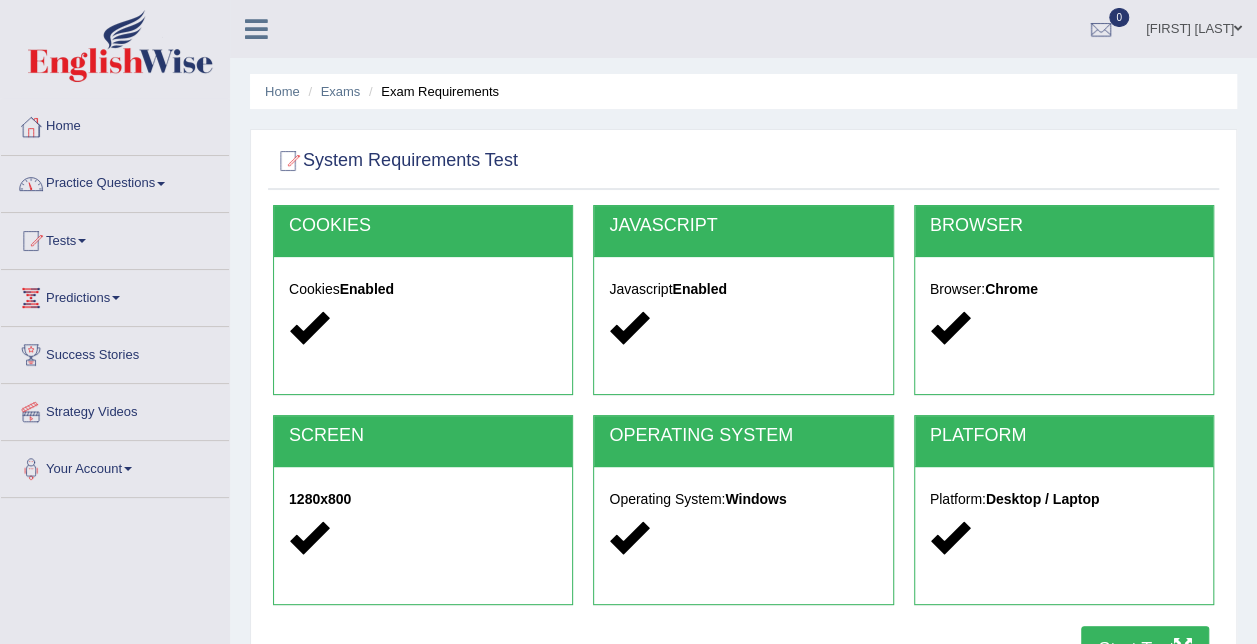 click on "Practice Questions" at bounding box center [115, 181] 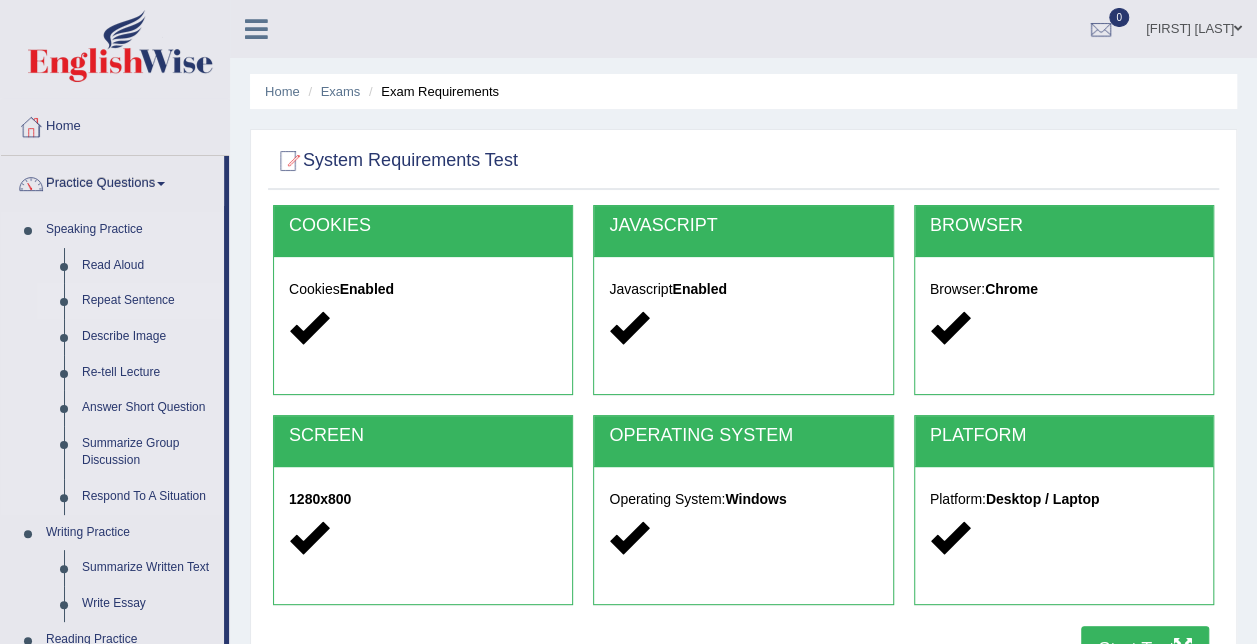 click on "Repeat Sentence" at bounding box center [148, 301] 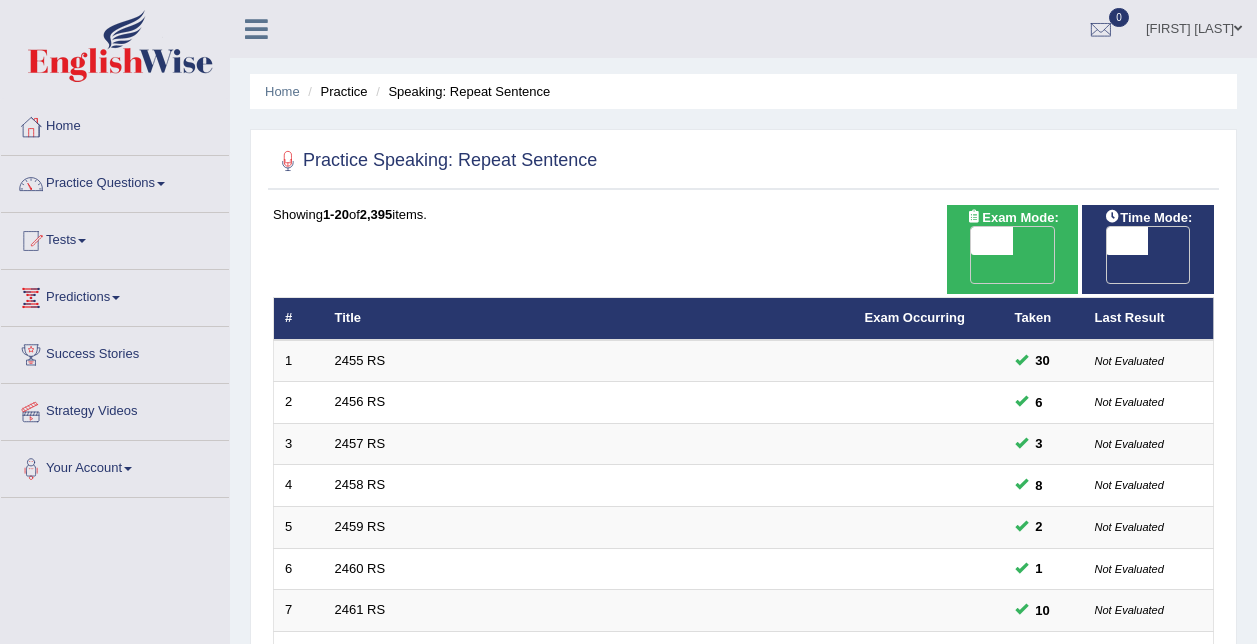 scroll, scrollTop: 0, scrollLeft: 0, axis: both 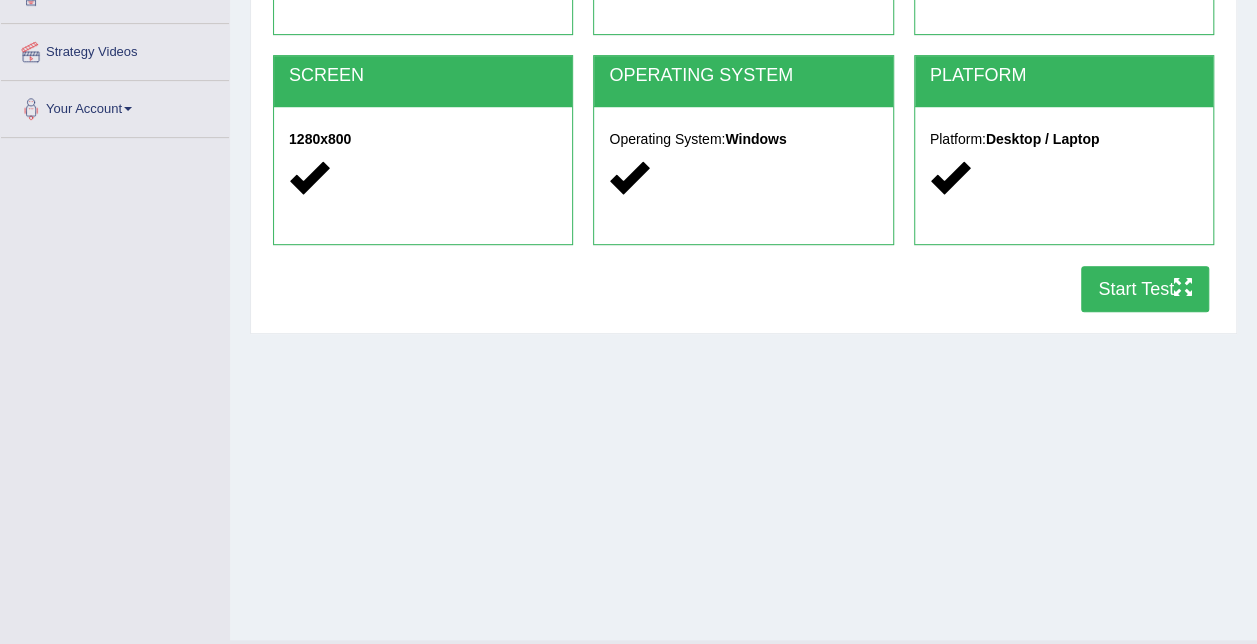 click on "Start Test" at bounding box center [1145, 289] 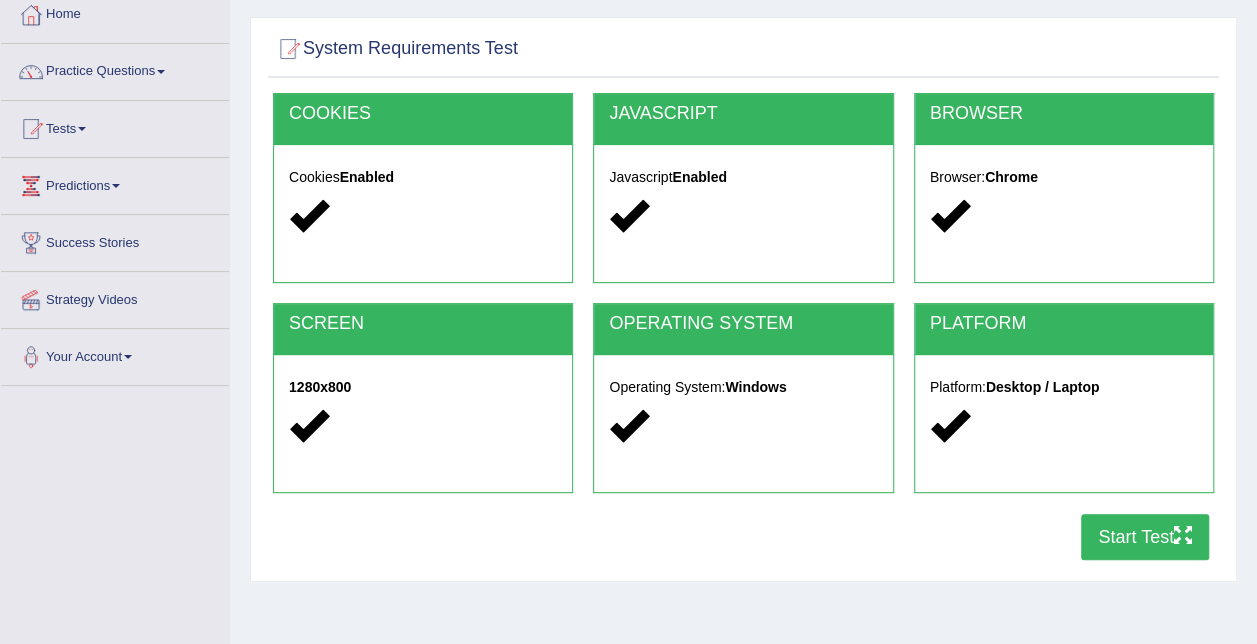 scroll, scrollTop: 93, scrollLeft: 0, axis: vertical 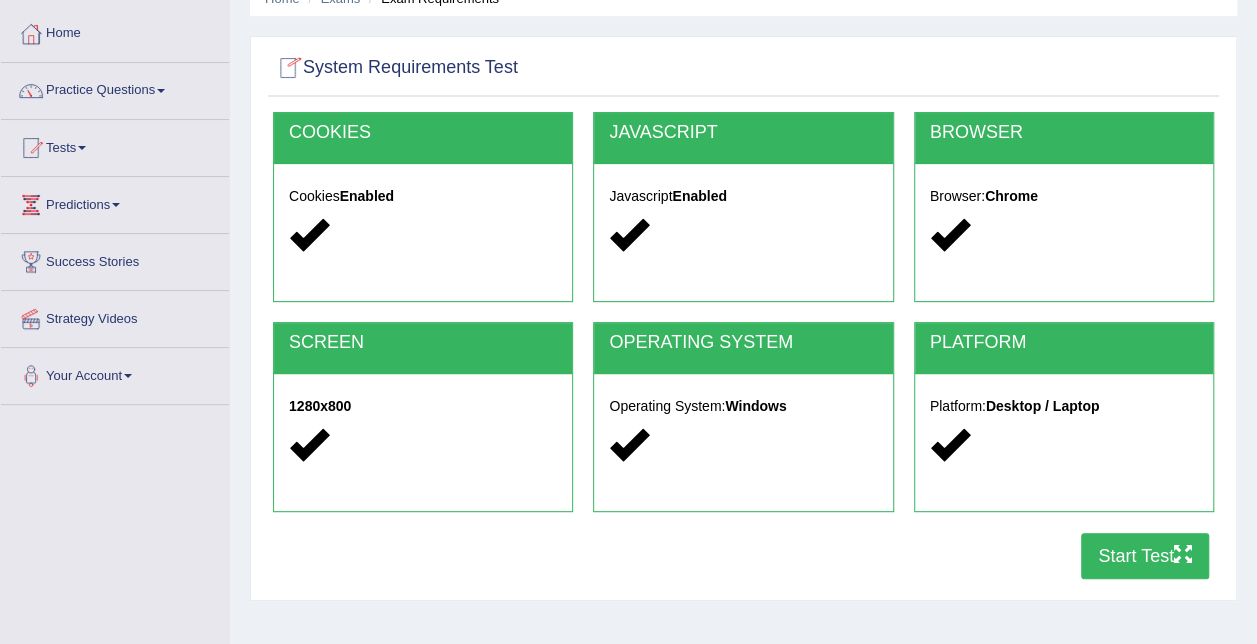 click on "Cookies  Enabled" at bounding box center [423, 218] 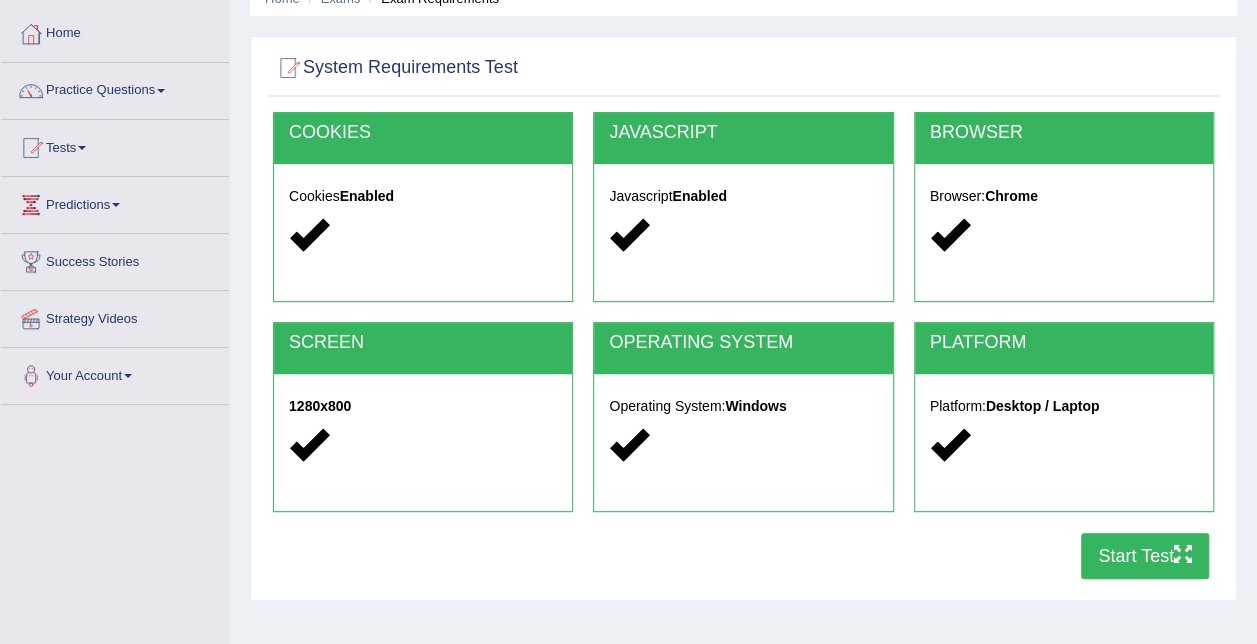 click at bounding box center [423, 235] 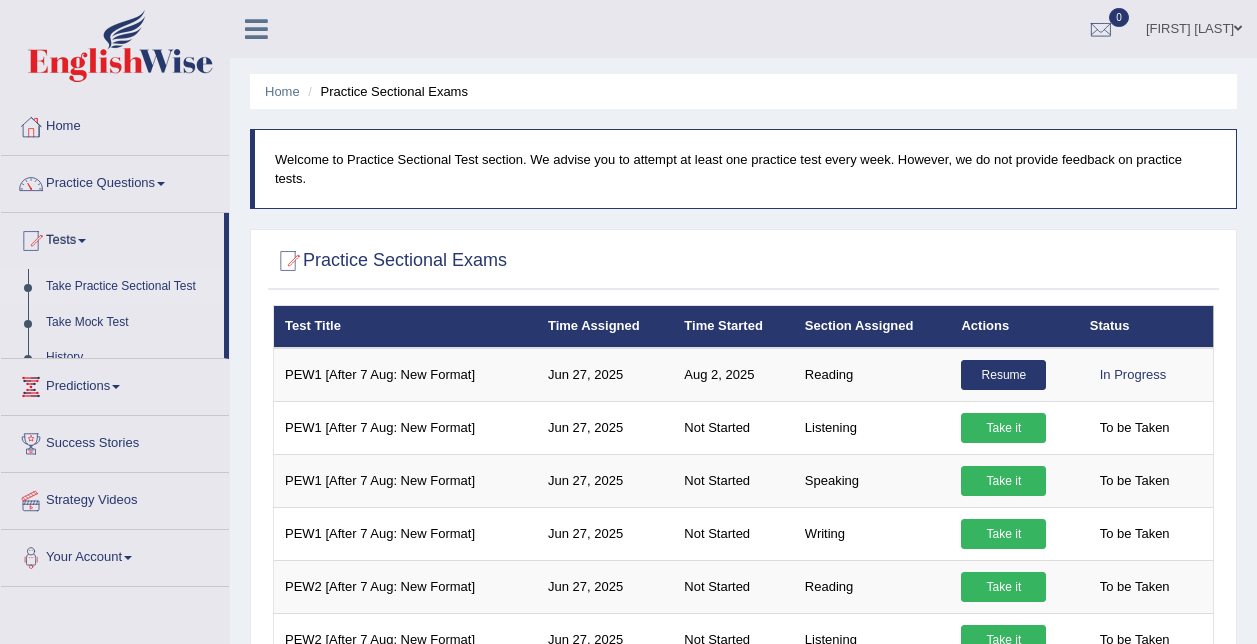 scroll, scrollTop: 0, scrollLeft: 0, axis: both 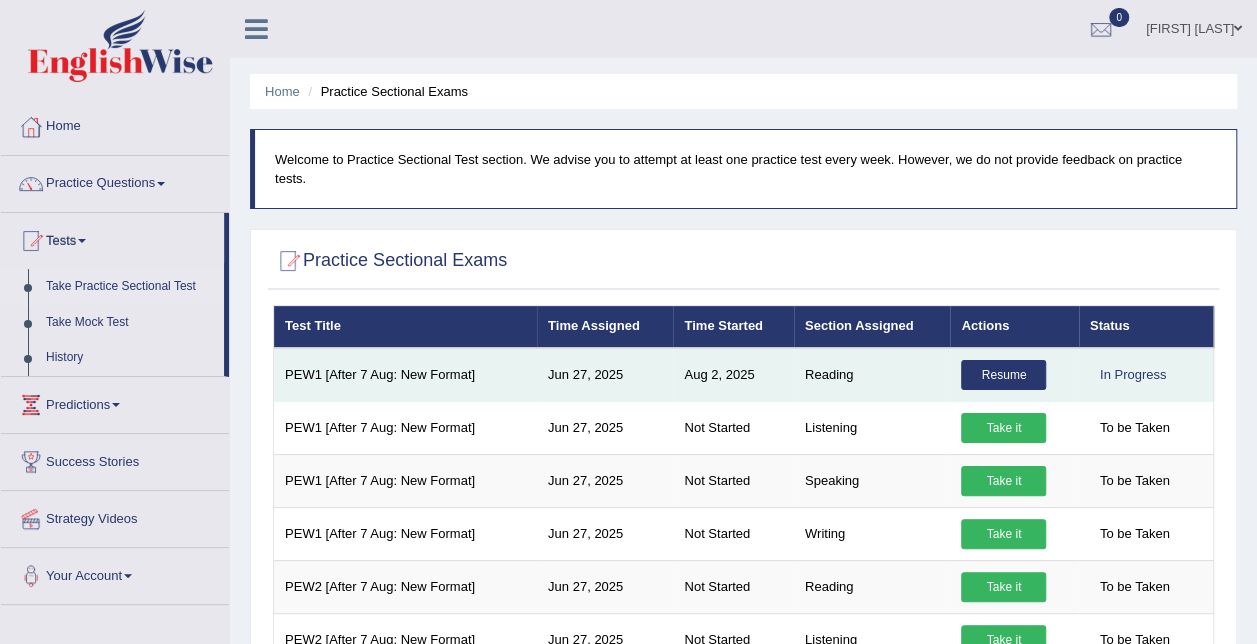 click on "Resume" at bounding box center [1003, 375] 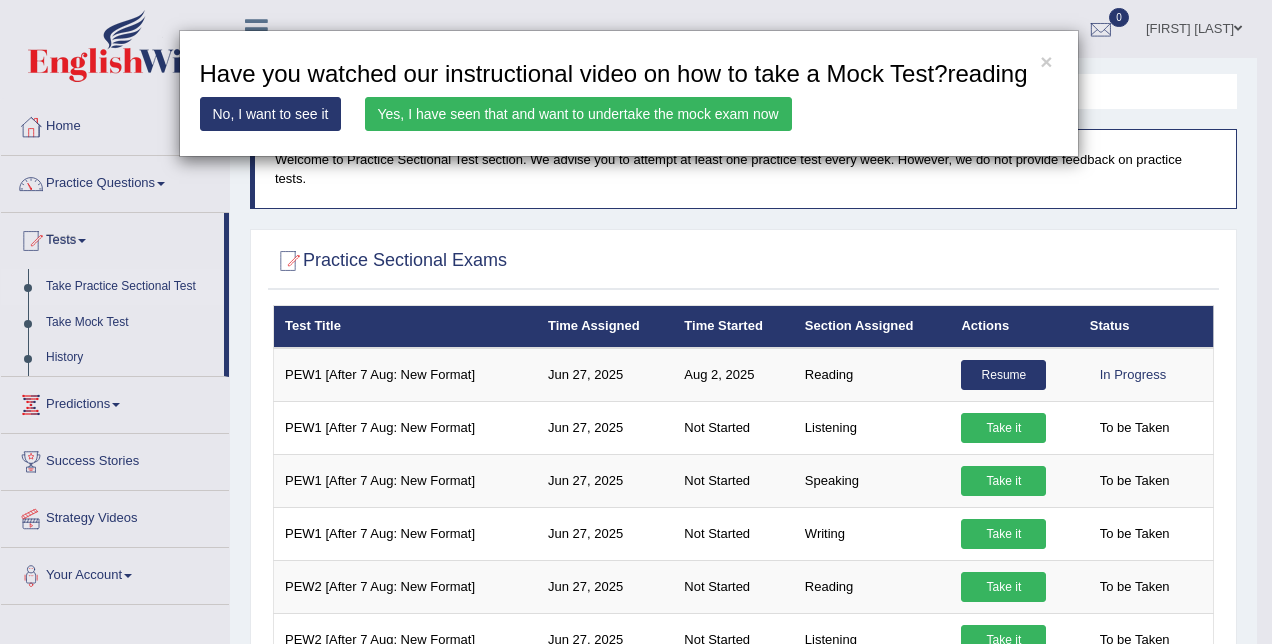 click on "No, I want to see it" at bounding box center [271, 114] 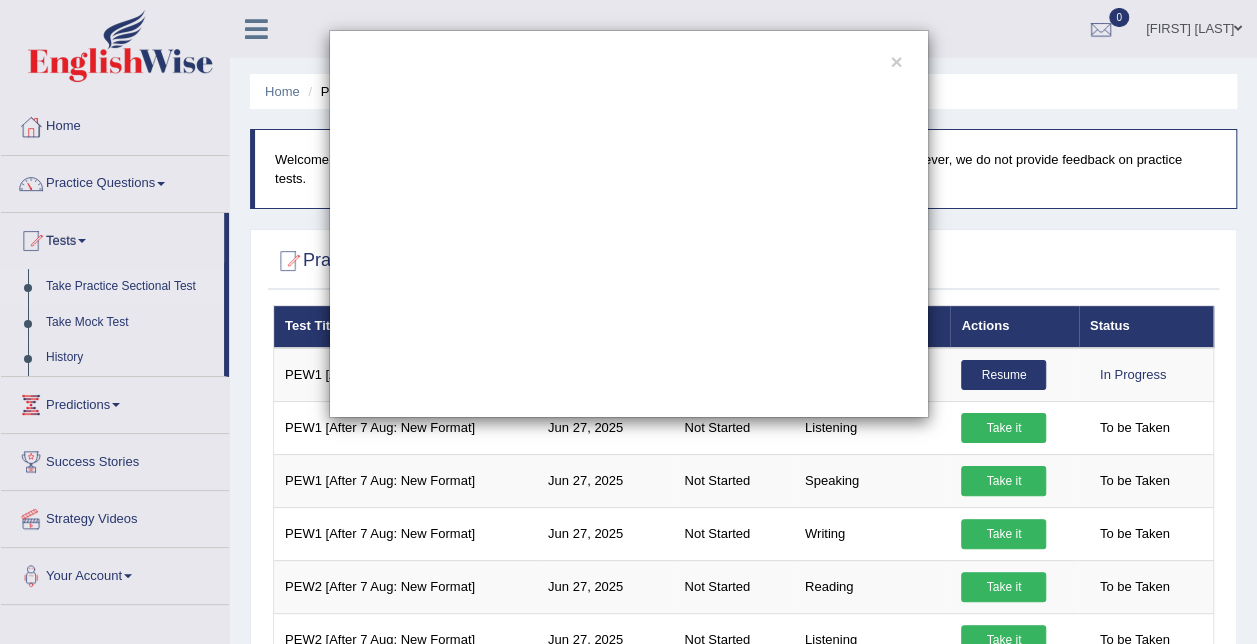 click on "×" at bounding box center [629, 224] 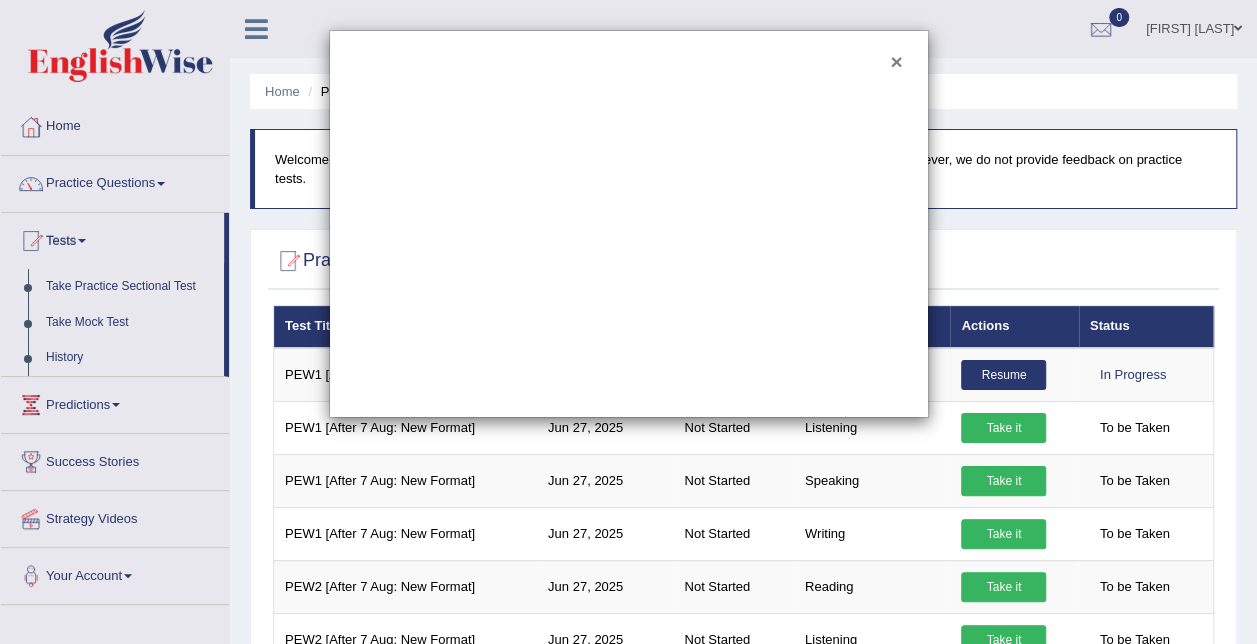 click on "×" at bounding box center [896, 61] 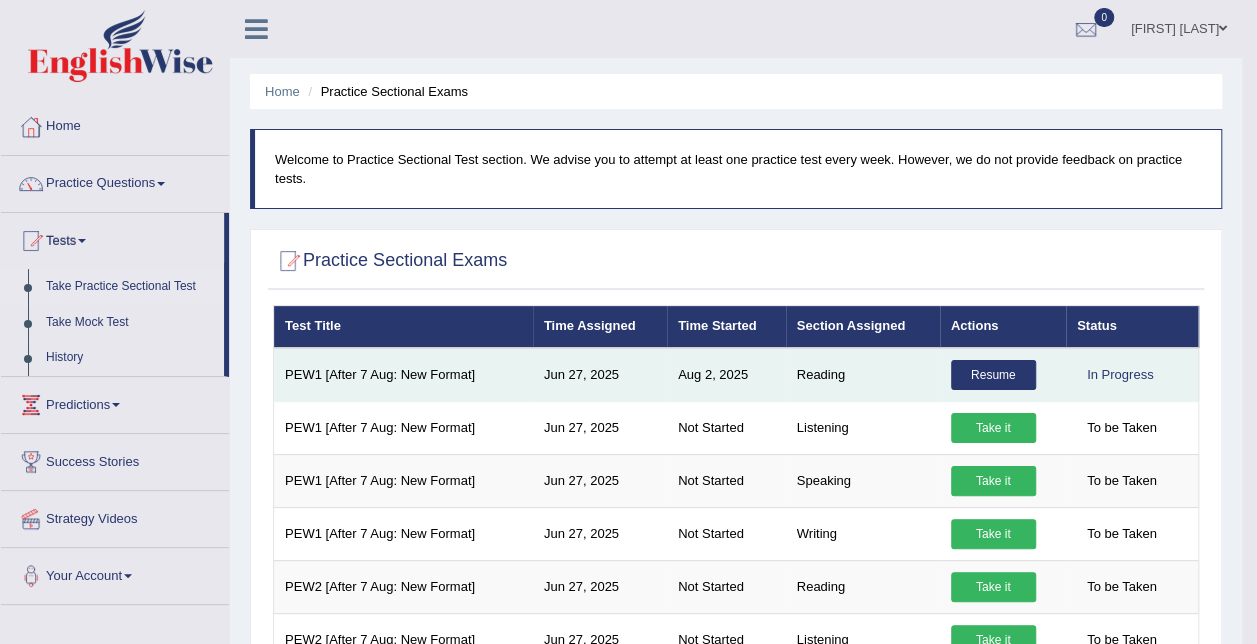 click on "Resume" at bounding box center [993, 375] 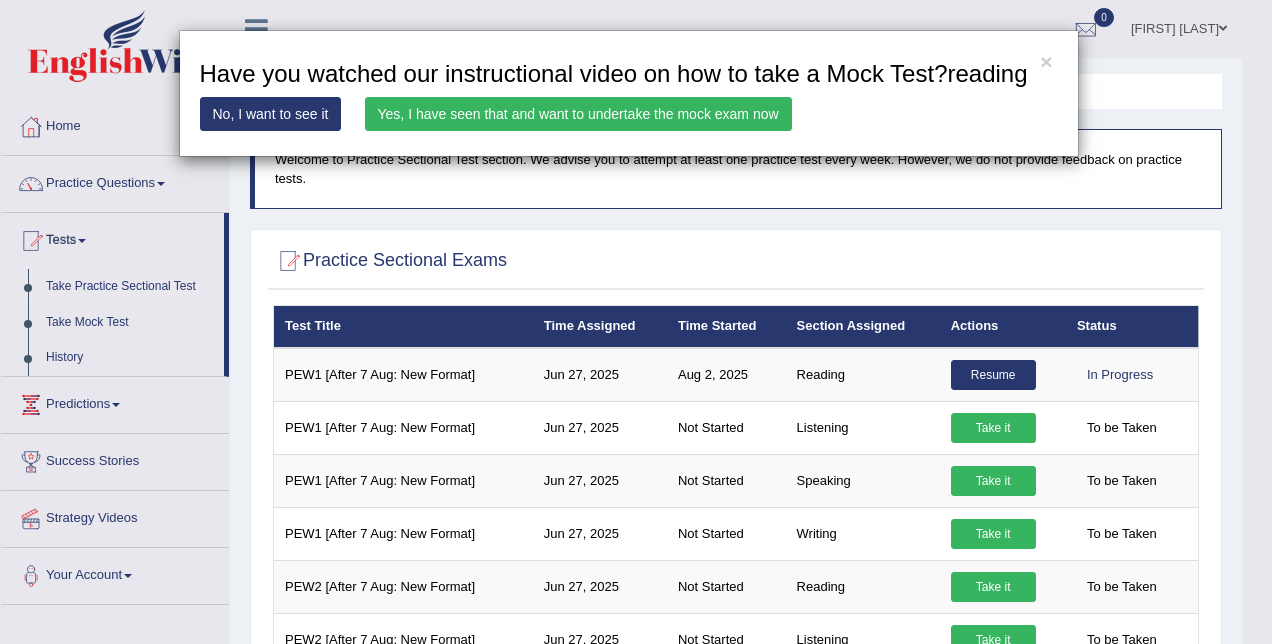 click on "No, I want to see it" at bounding box center (271, 114) 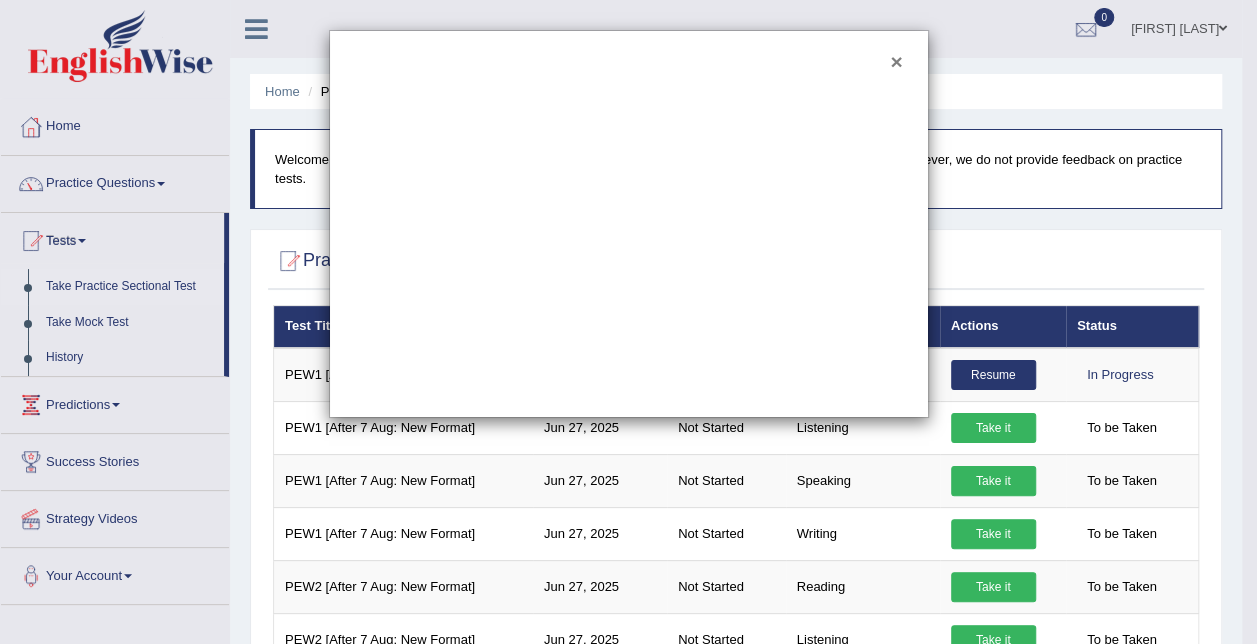click on "×" at bounding box center [896, 61] 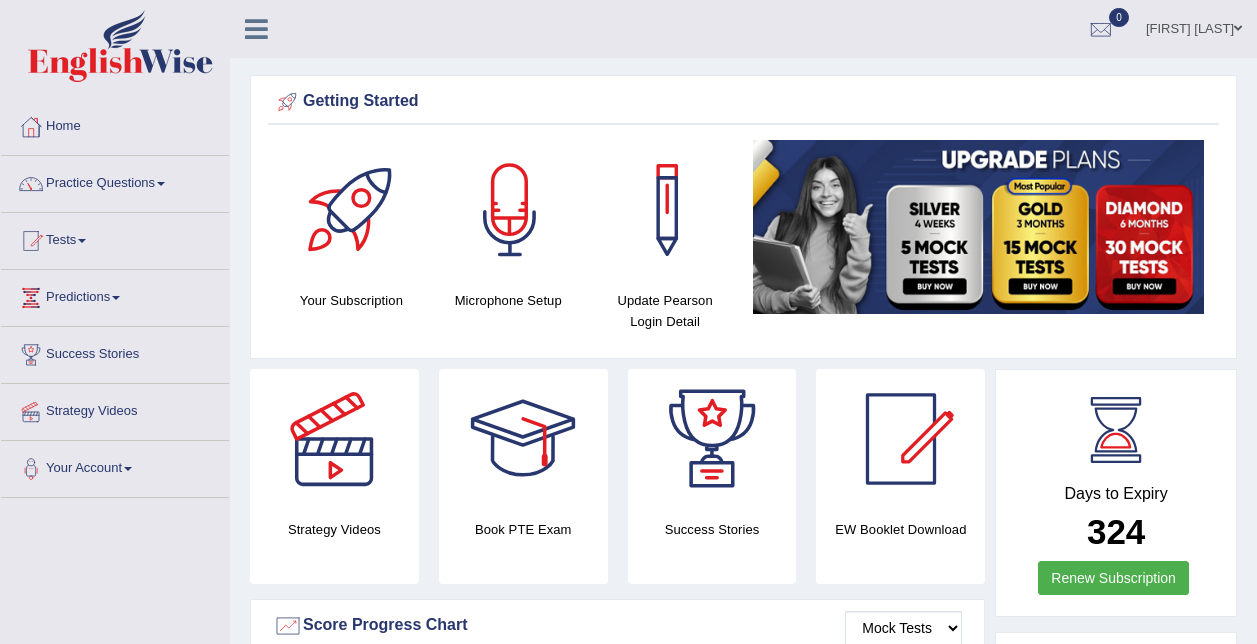 scroll, scrollTop: 0, scrollLeft: 0, axis: both 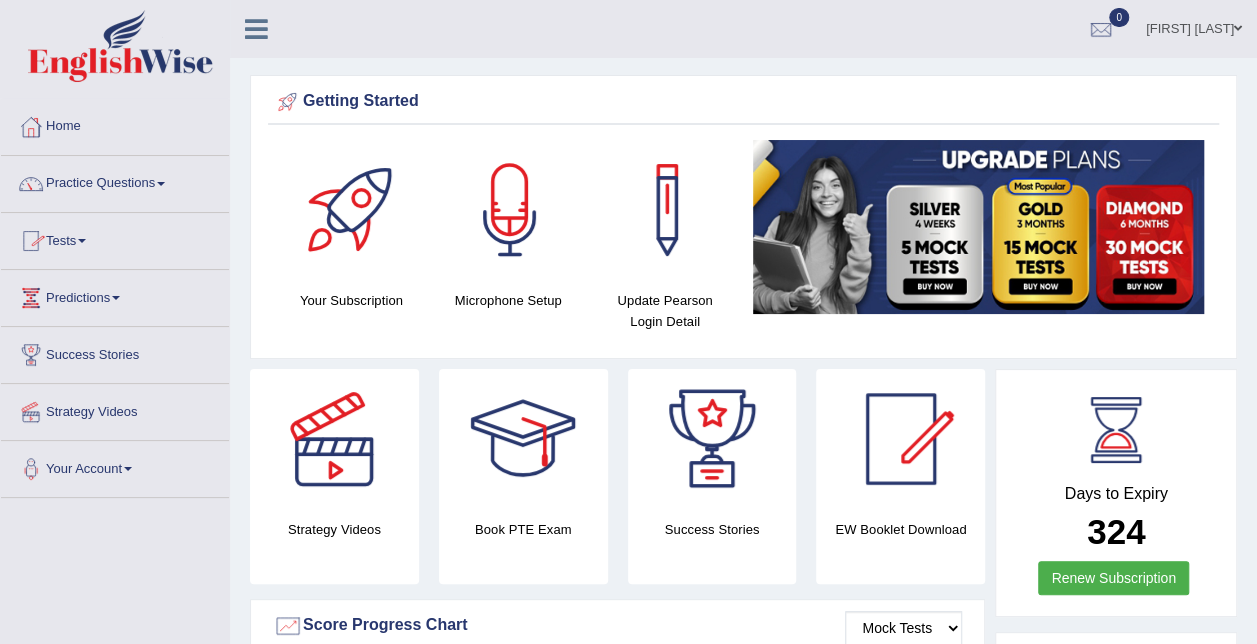 click on "Tests" at bounding box center [115, 238] 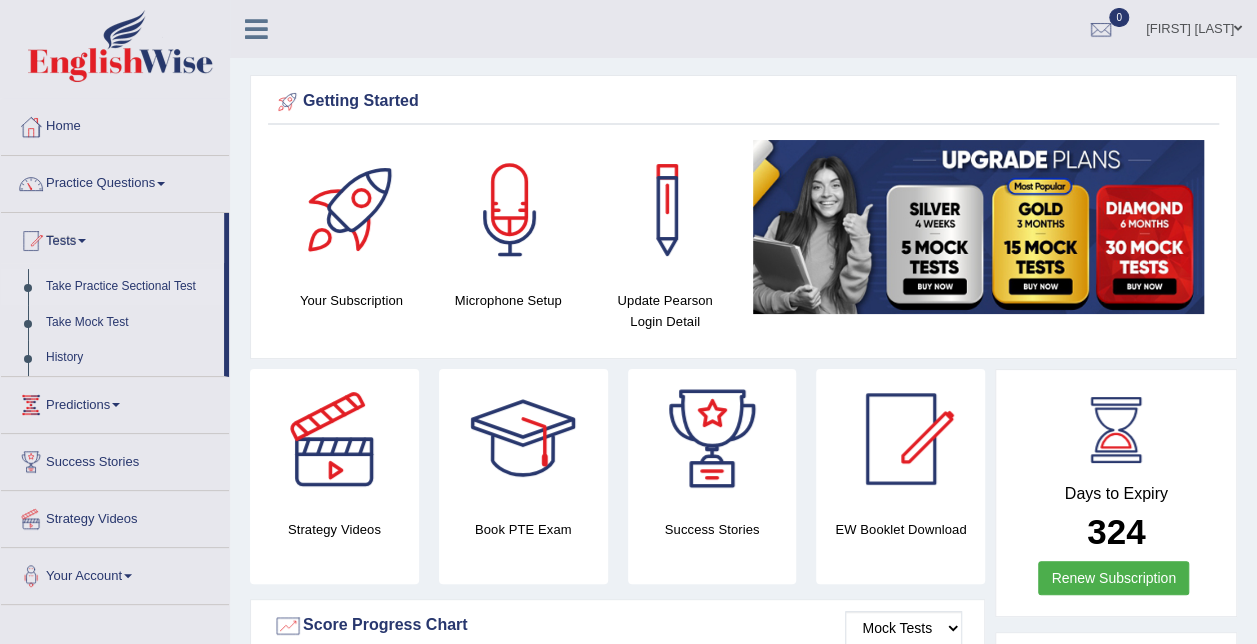click on "Take Practice Sectional Test" at bounding box center (130, 287) 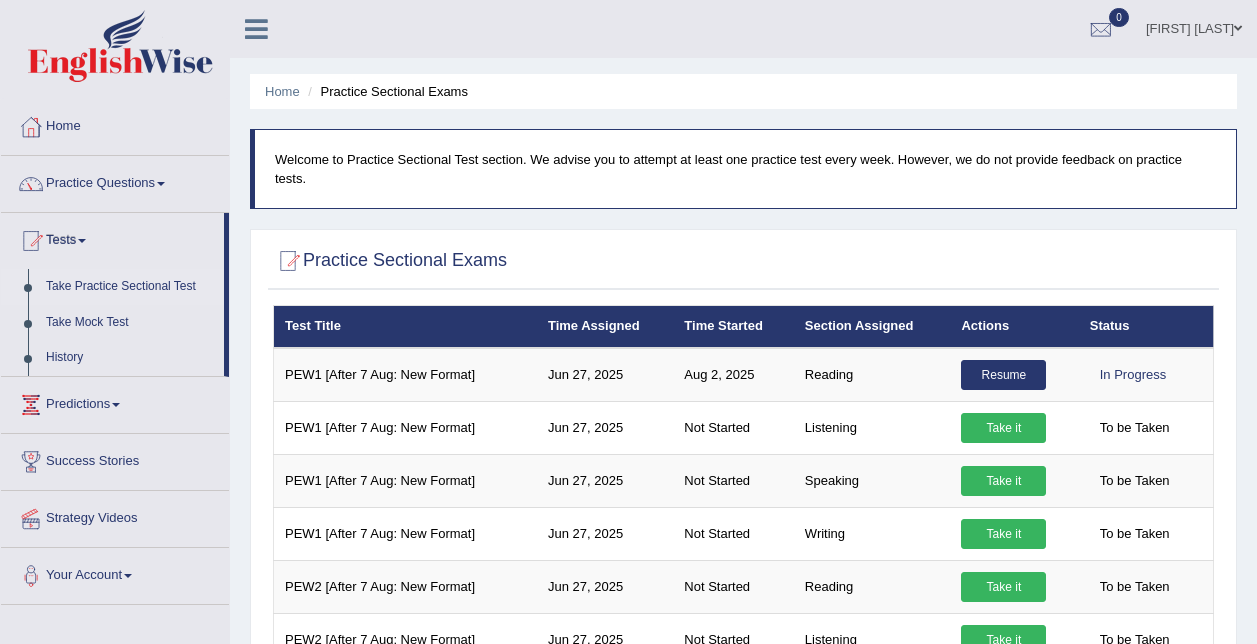 scroll, scrollTop: 0, scrollLeft: 0, axis: both 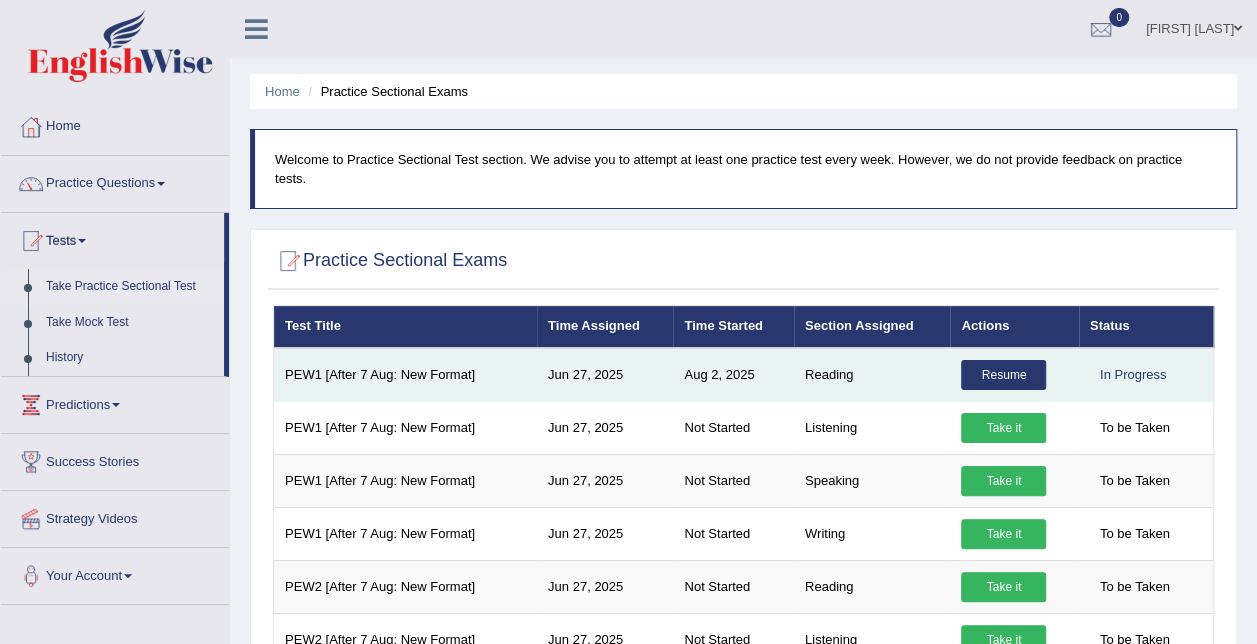 click on "Resume" at bounding box center [1003, 375] 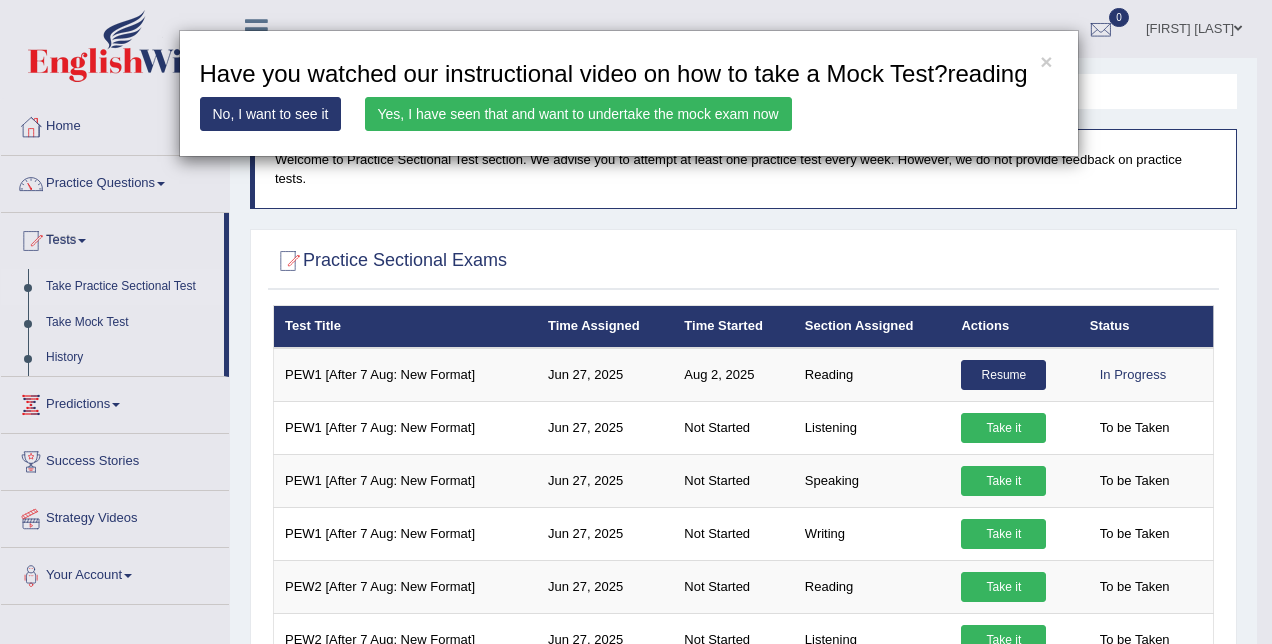 click on "Yes, I have seen that and want to undertake the mock exam now" at bounding box center (578, 114) 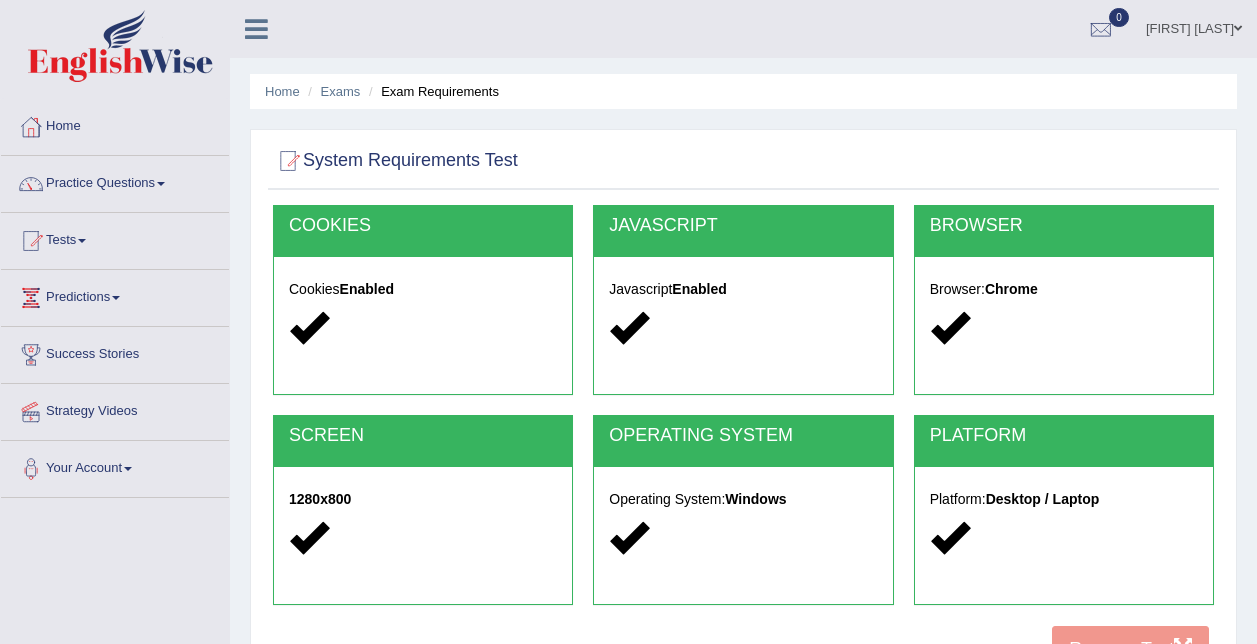 scroll, scrollTop: 0, scrollLeft: 0, axis: both 